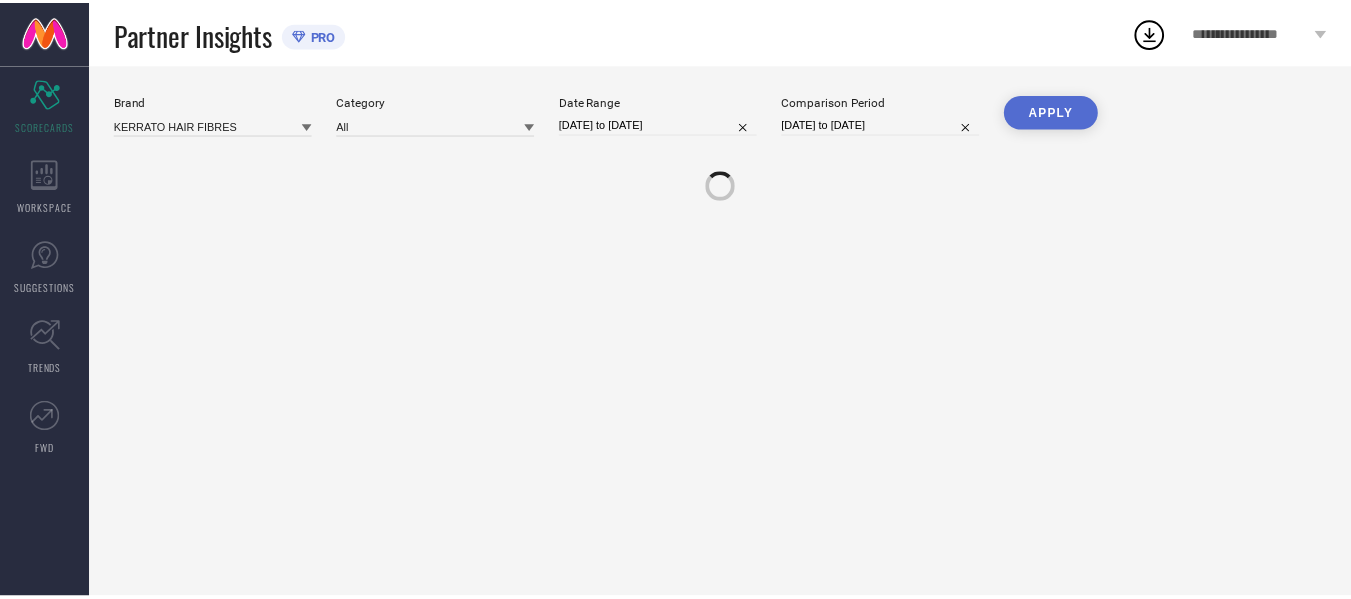 scroll, scrollTop: 0, scrollLeft: 0, axis: both 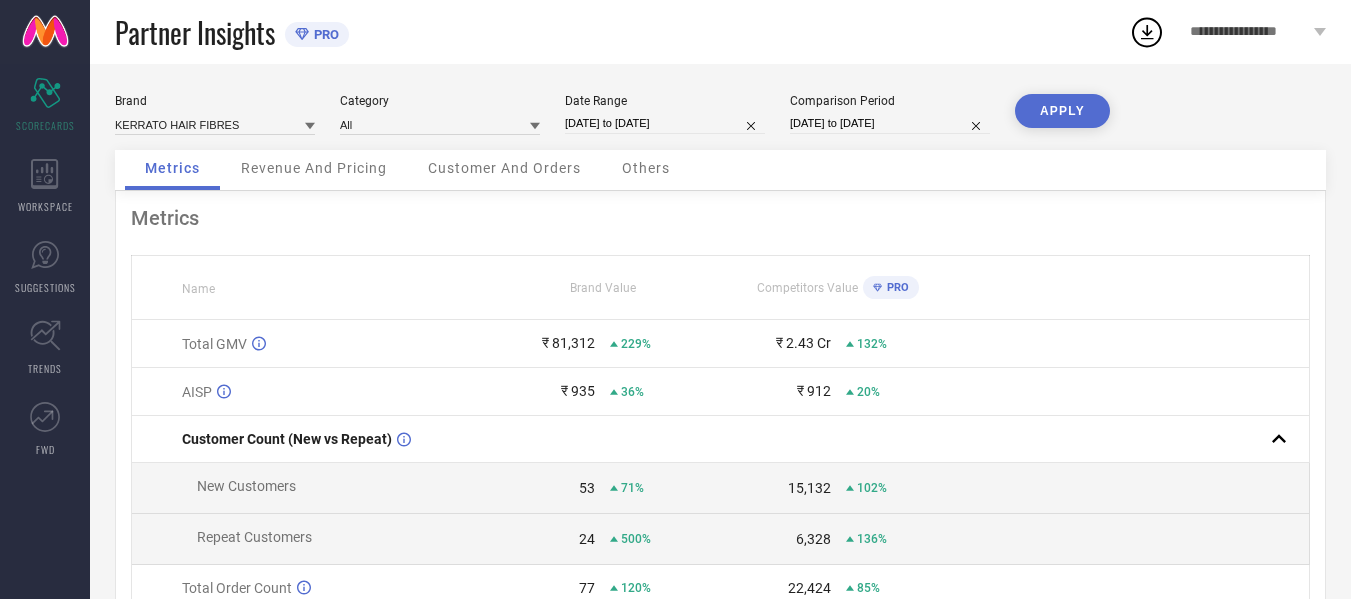 click on "[DATE] to [DATE]" at bounding box center (665, 123) 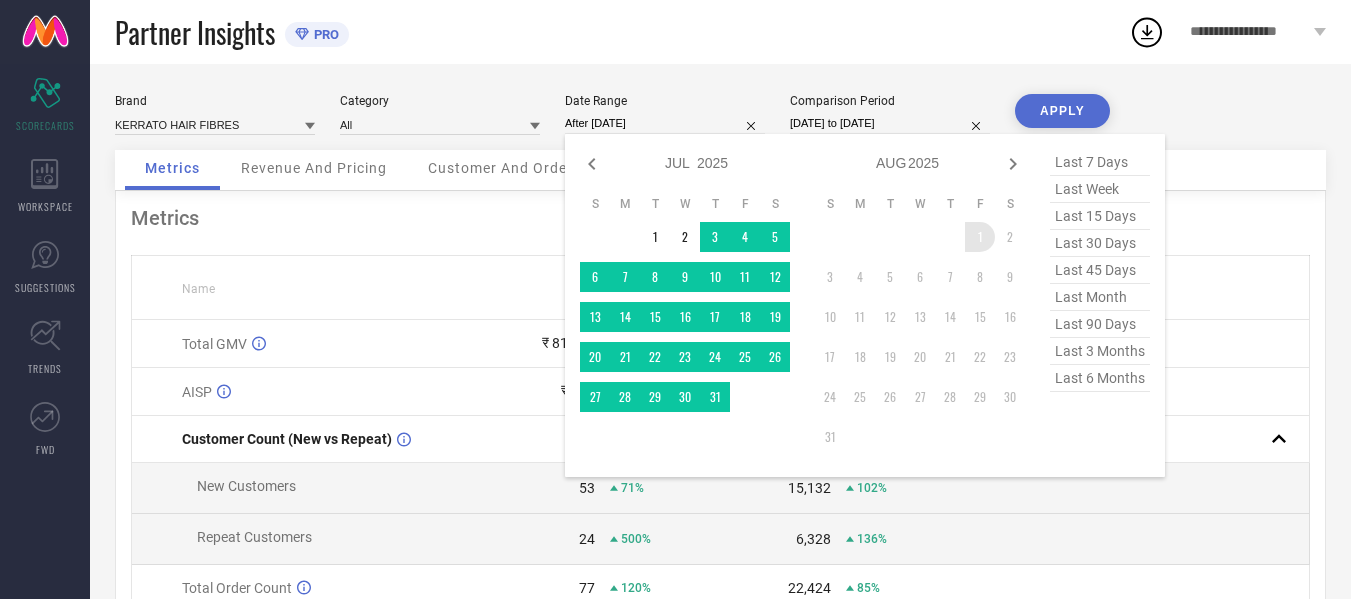 click on "1" at bounding box center (980, 237) 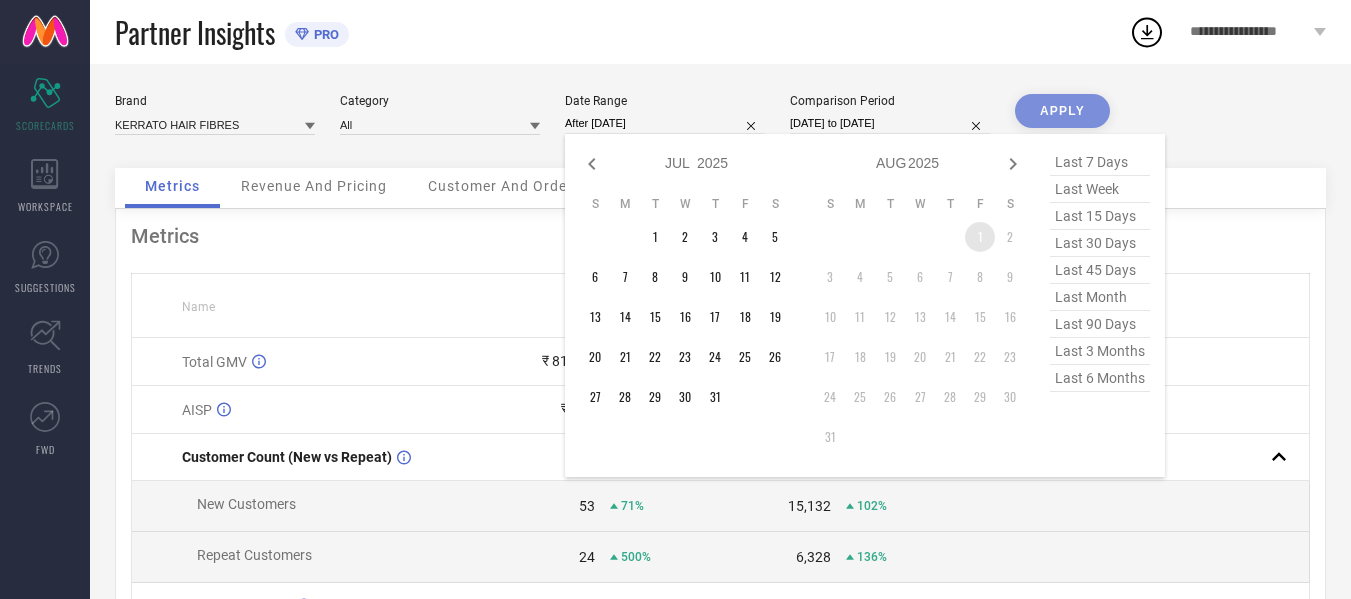 type on "[DATE] to [DATE]" 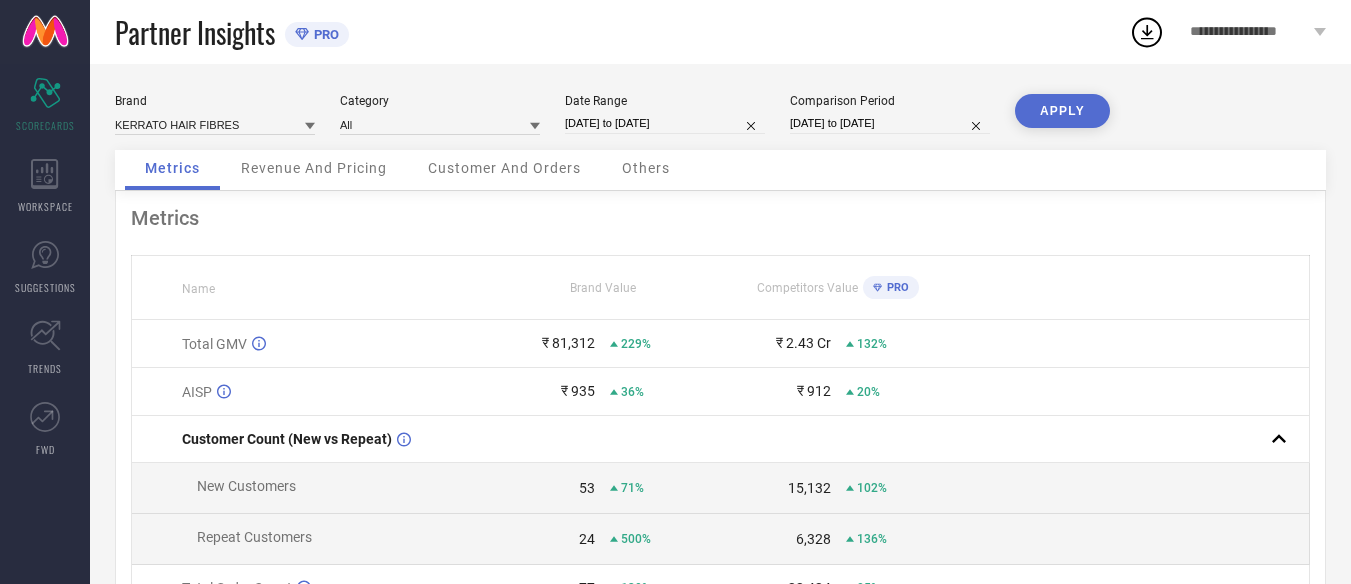 click on "[DATE] to [DATE]" at bounding box center [890, 123] 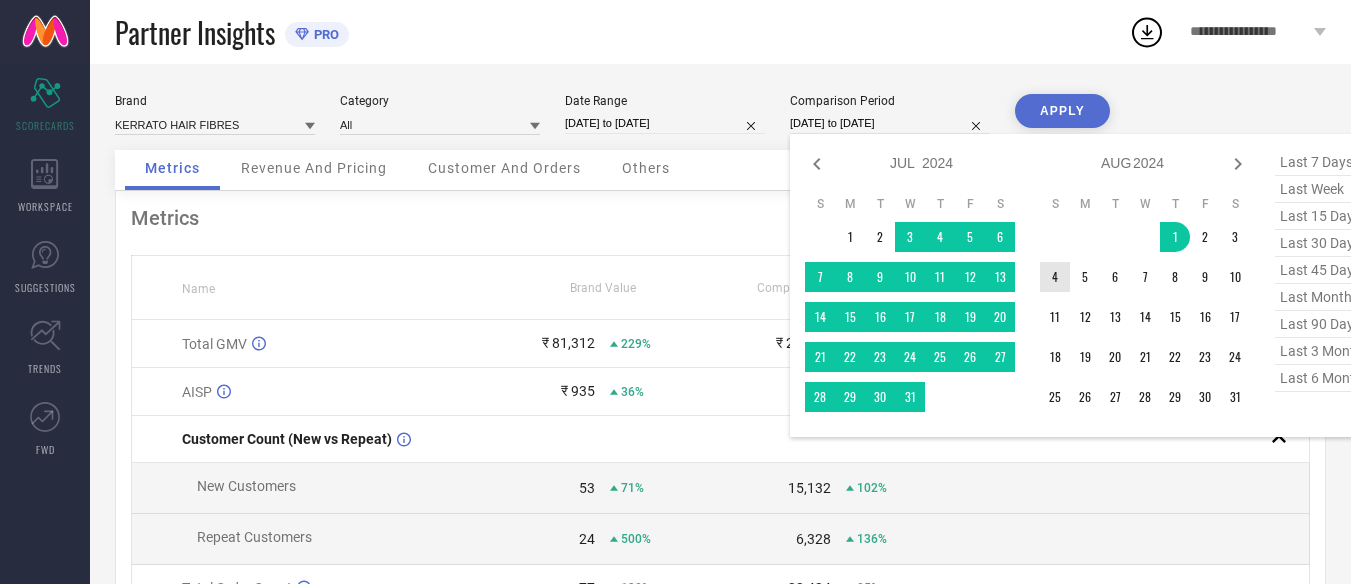 type on "After [DATE]" 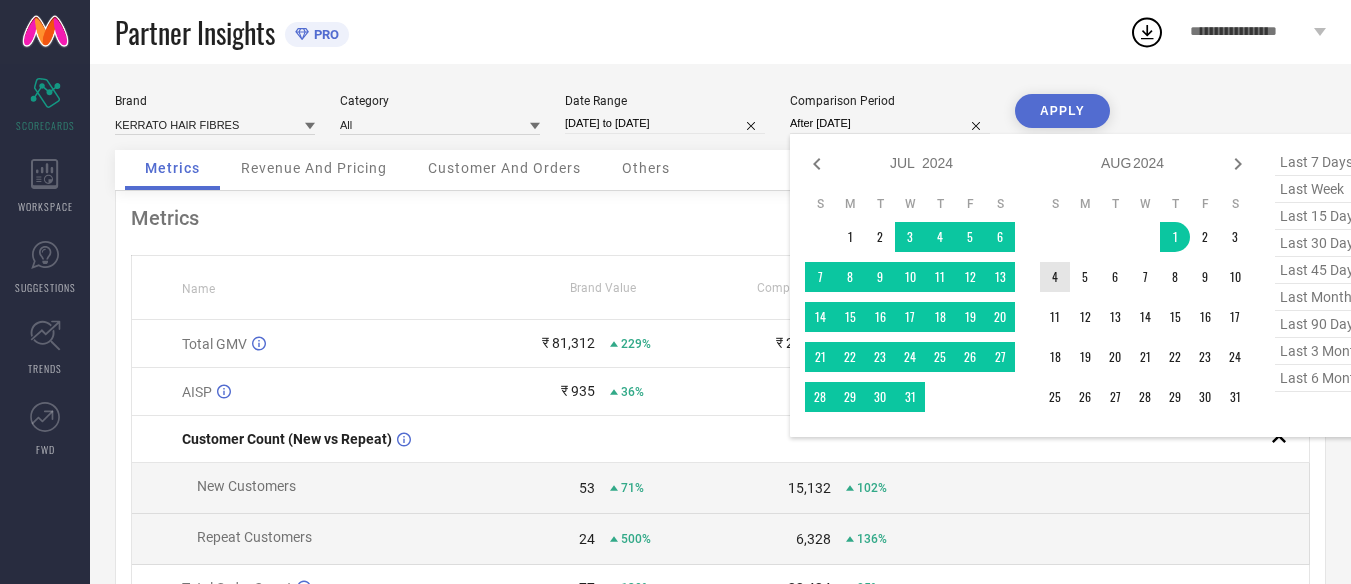 click on "4" at bounding box center (1055, 277) 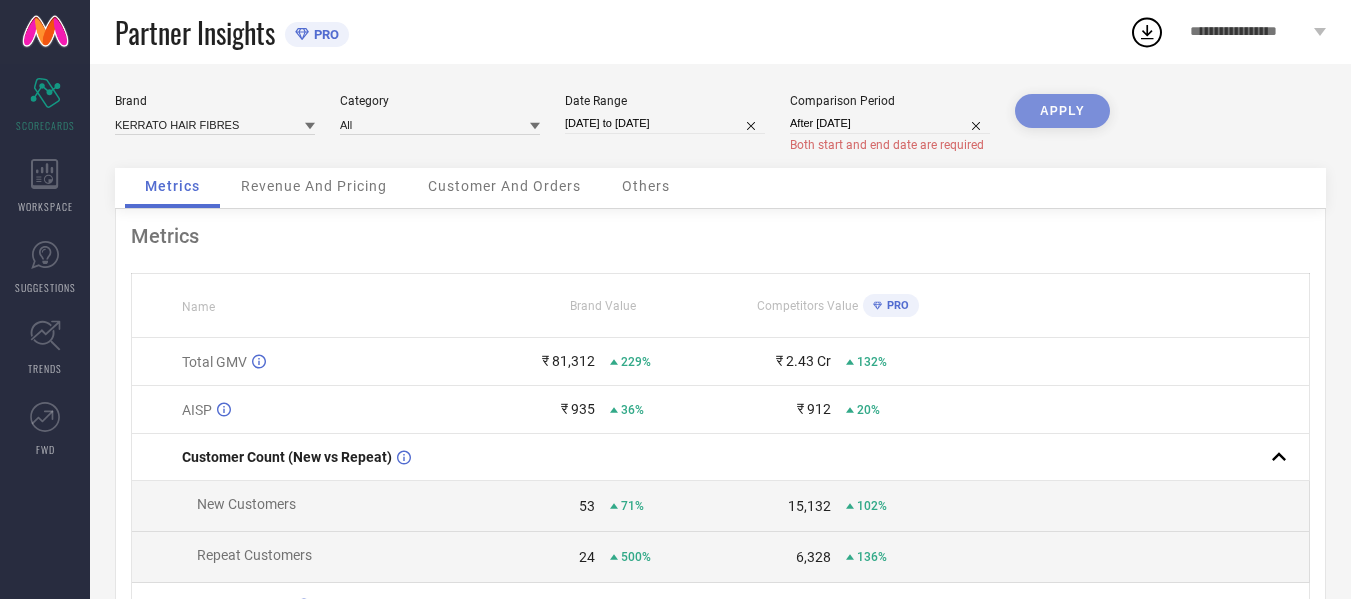 click on "Brand KERRATO HAIR FIBRES Category All Date Range [DATE] to [DATE] Comparison Period After [DATE] Both start and end date are required APPLY Metrics Revenue And Pricing Customer And Orders Others Metrics Name Brand Value   Competitors Value   PRO Total GMV ₹ 81,312   229% ₹ 2.43 Cr   132% AISP ₹ 935   36% ₹ 912   20% Customer Count (New vs Repeat)  New Customers 53   71% 15,132   102% Repeat Customers 24   500% 6,328   136% Total Order Count  77   120% 22,424   85% Basket Size  1,050   50% 1,083   25% Return Percentage  — — — — Style Count  38   2.71% 987   17%" at bounding box center [720, 458] 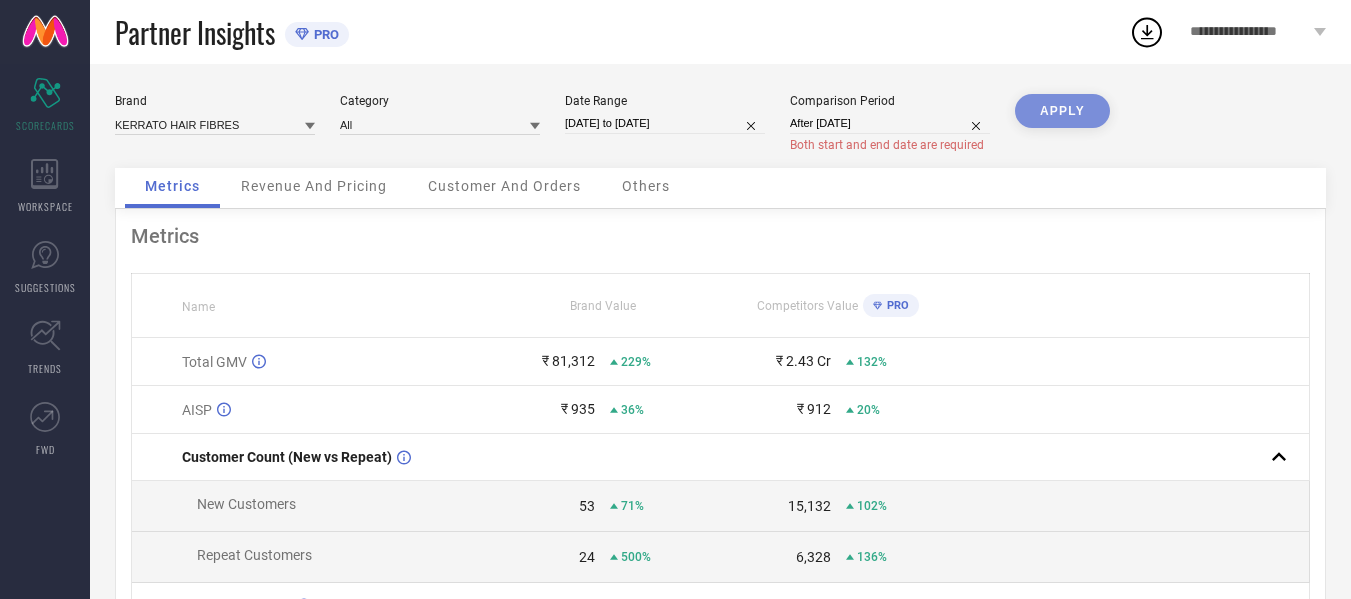 select on "7" 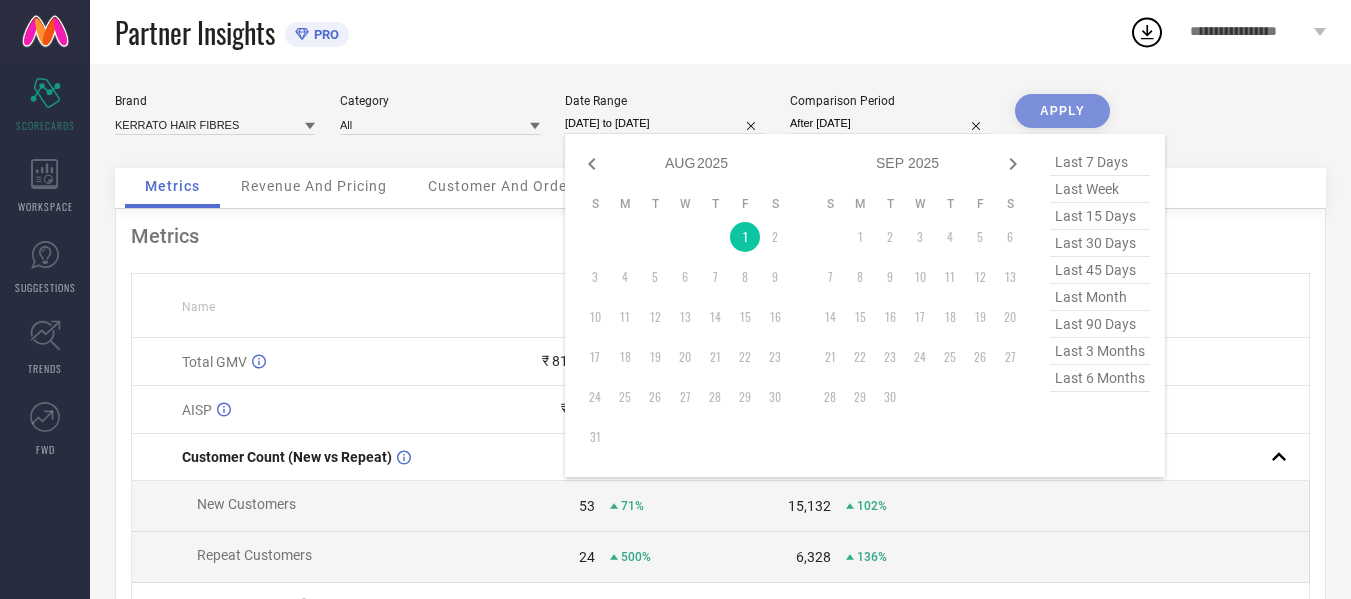 click on "[DATE] to [DATE]" at bounding box center (665, 123) 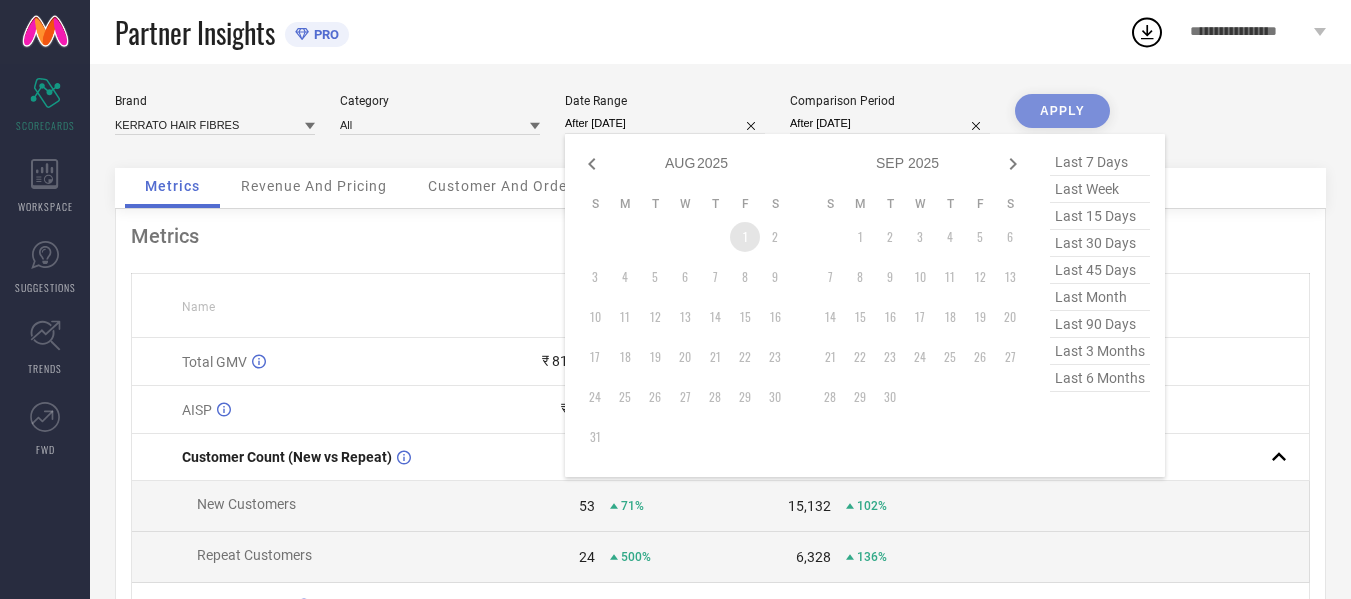 click on "1" at bounding box center [745, 237] 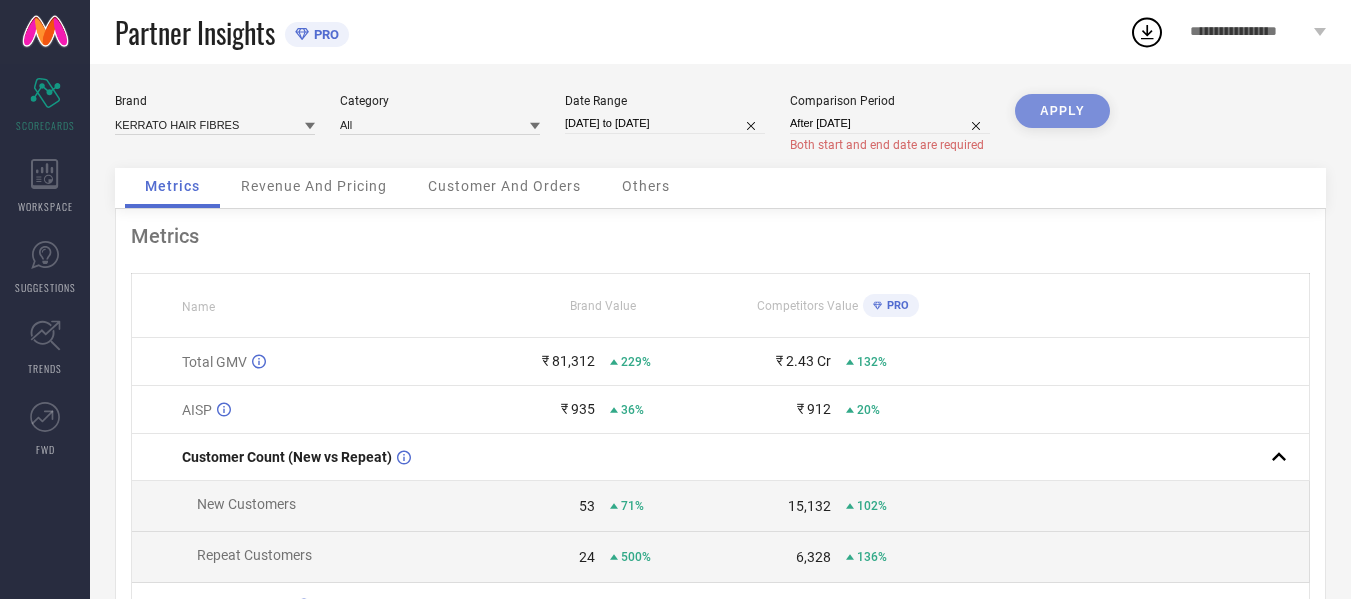 click on "APPLY" at bounding box center [1062, 131] 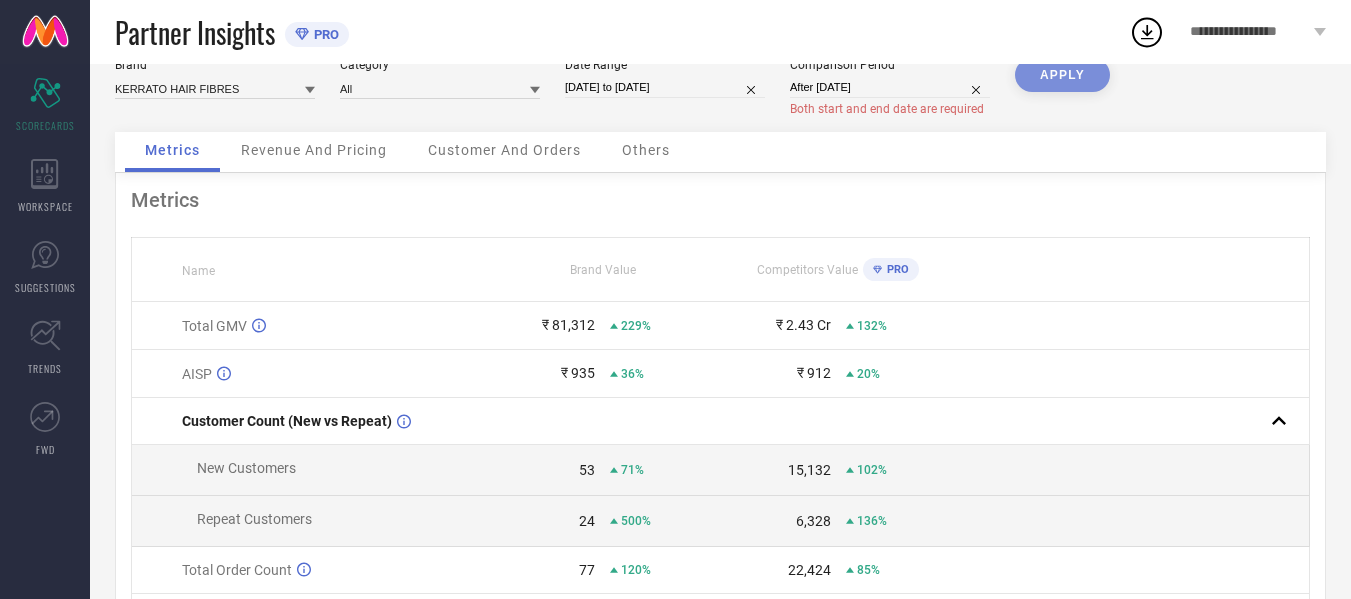 scroll, scrollTop: 0, scrollLeft: 0, axis: both 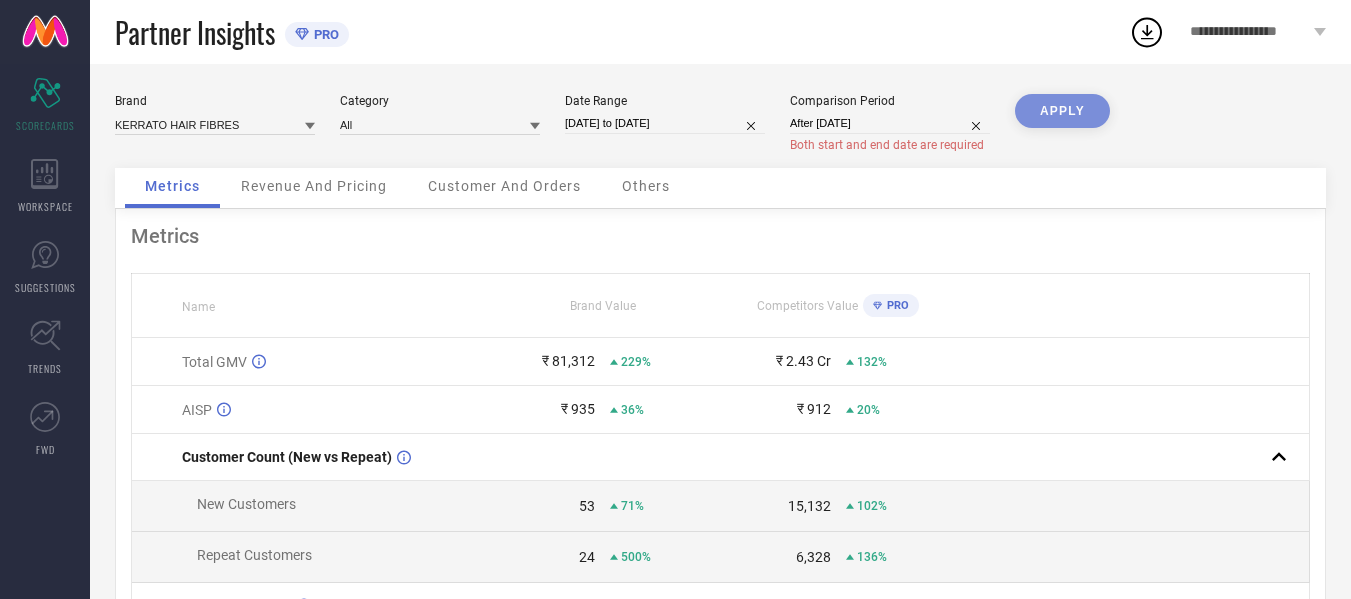 click on "Others" at bounding box center [646, 186] 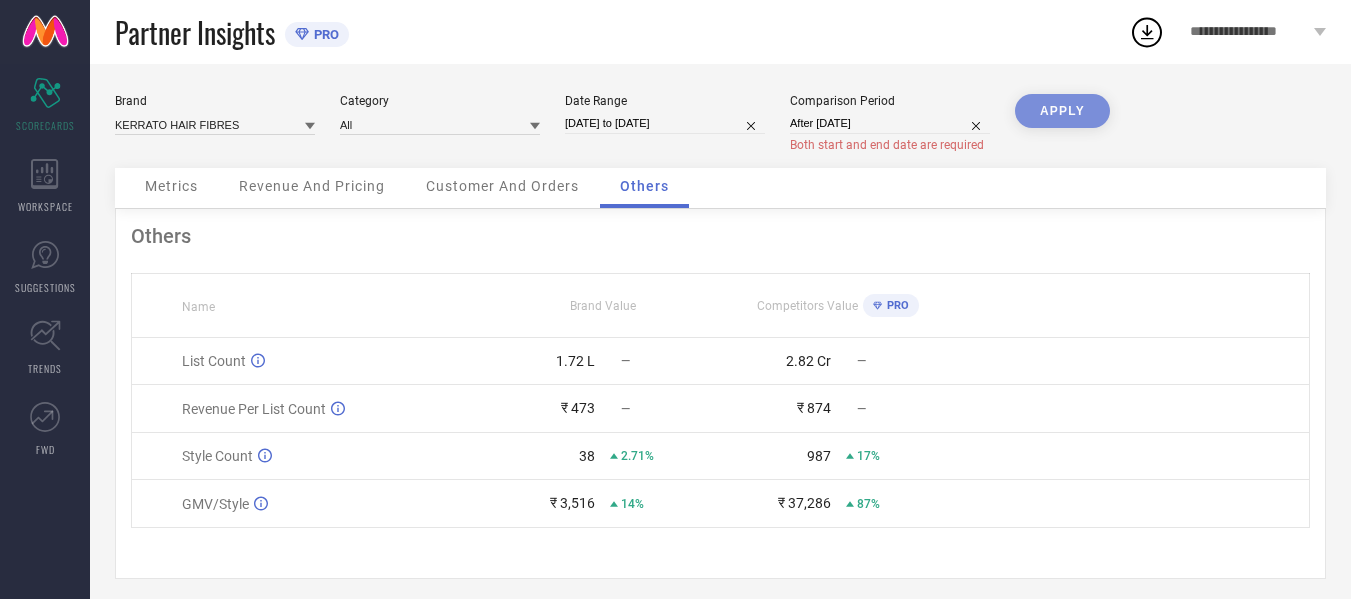 click on "Metrics" at bounding box center (171, 186) 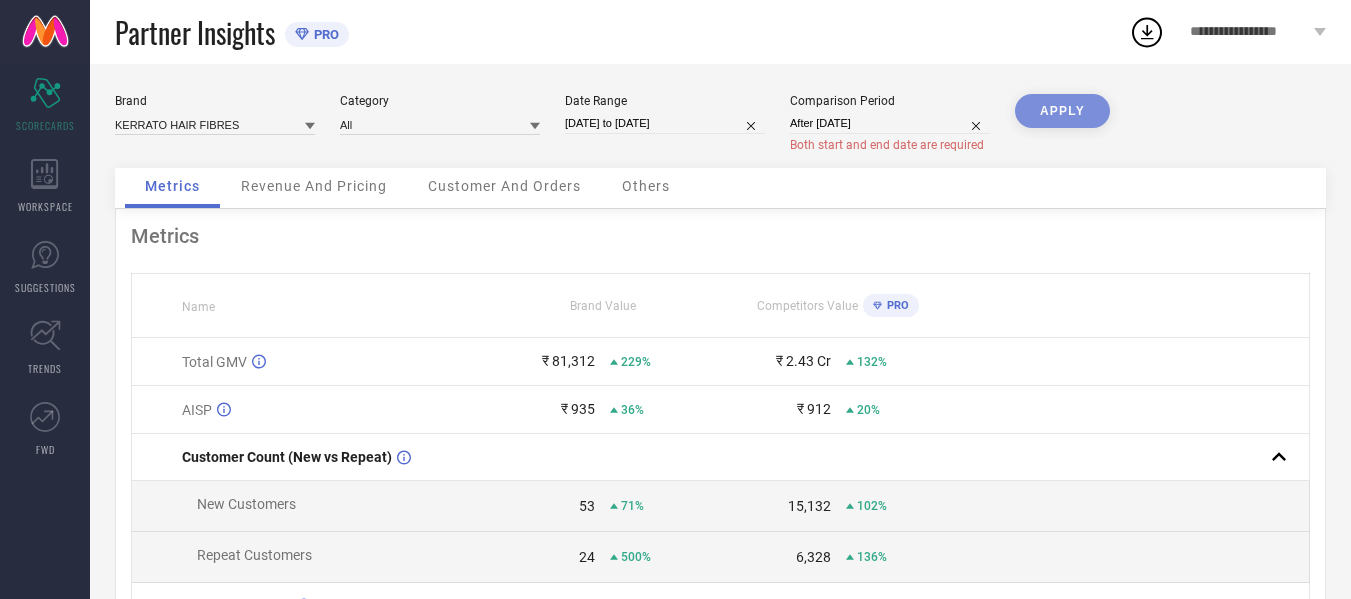 click on "[DATE] to [DATE]" at bounding box center [665, 123] 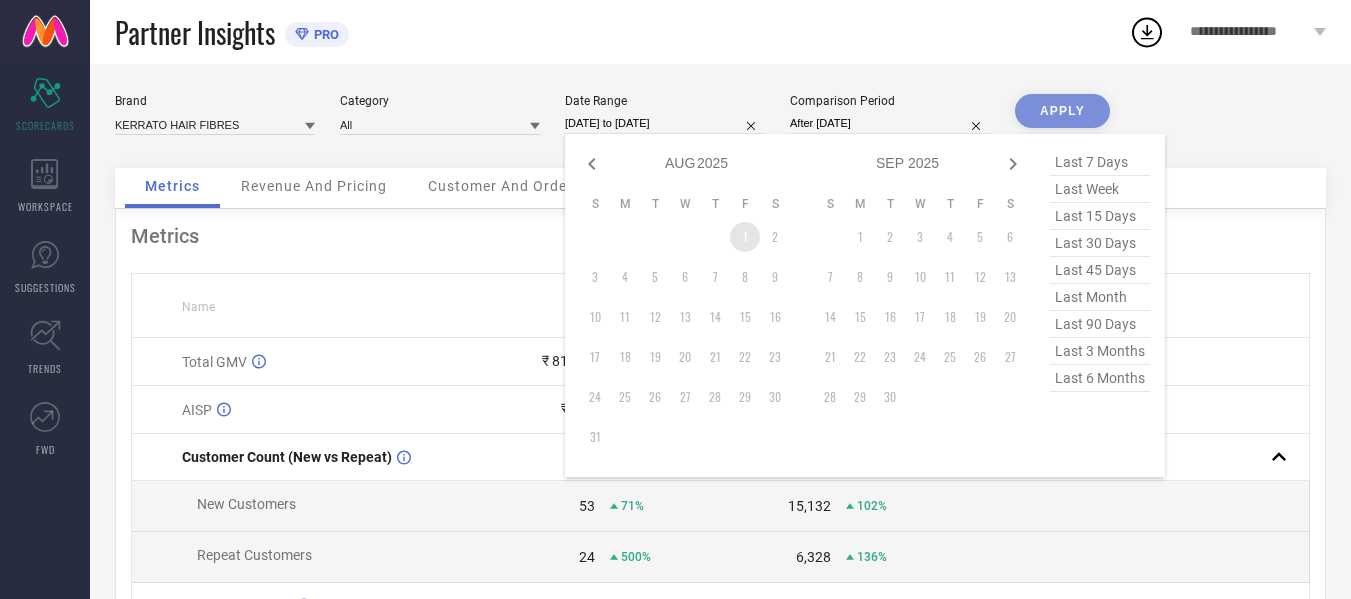 type on "After [DATE]" 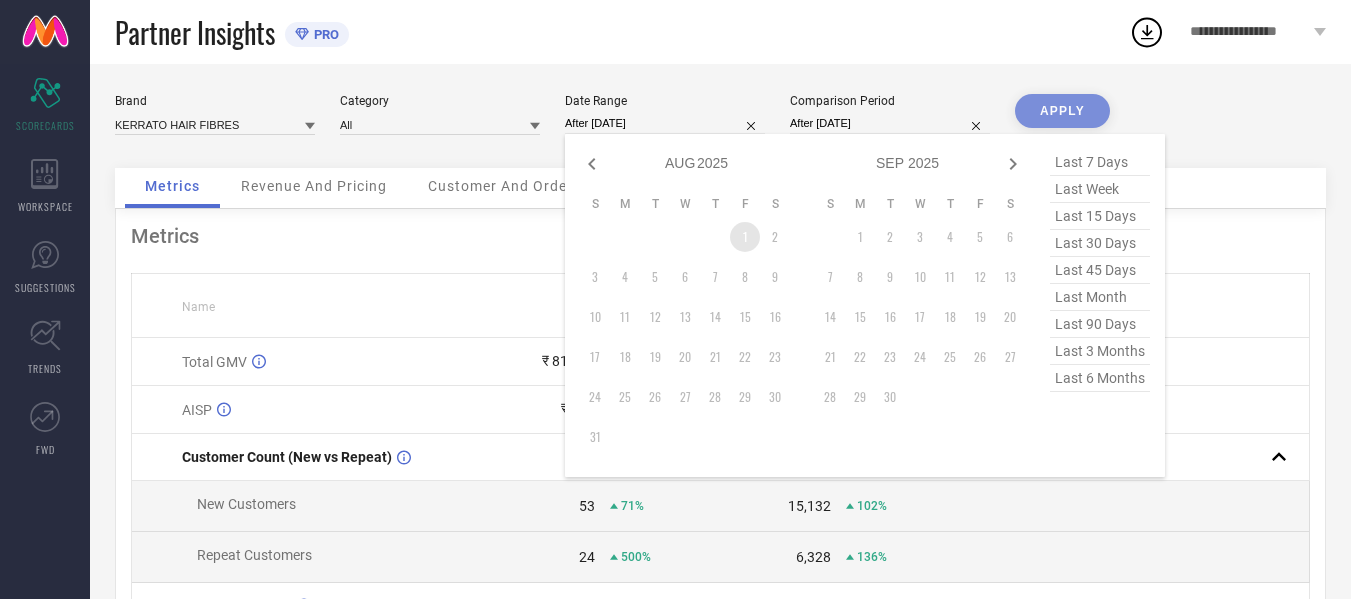click on "1" at bounding box center [745, 237] 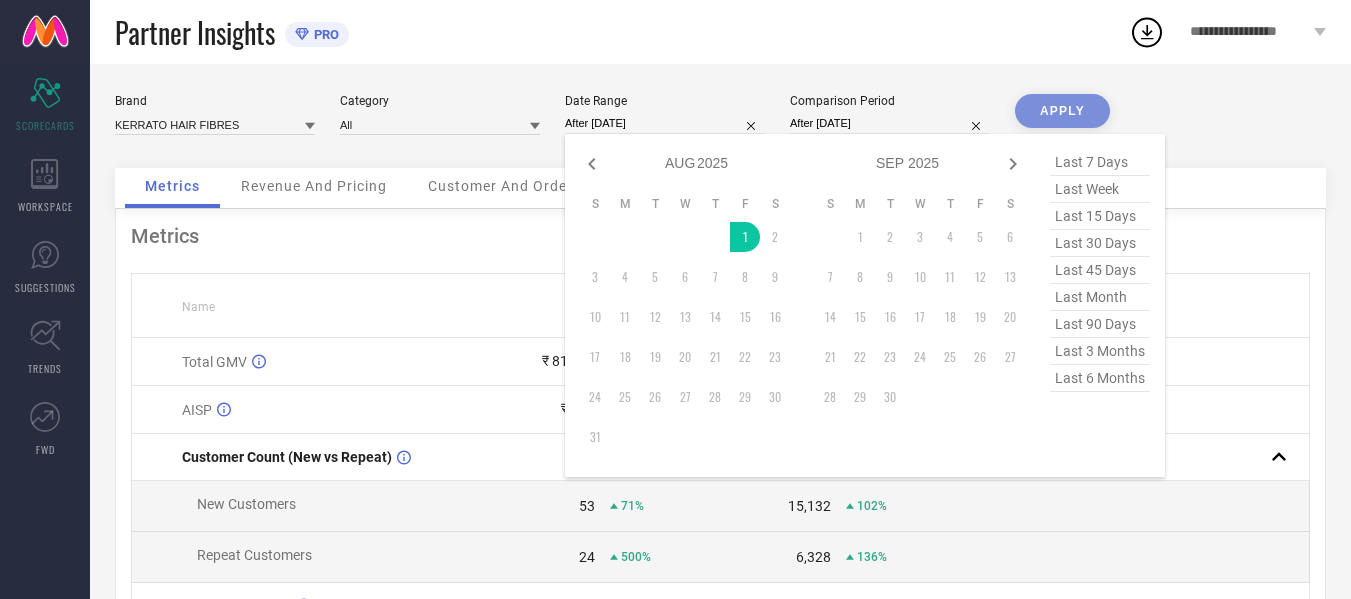 select on "7" 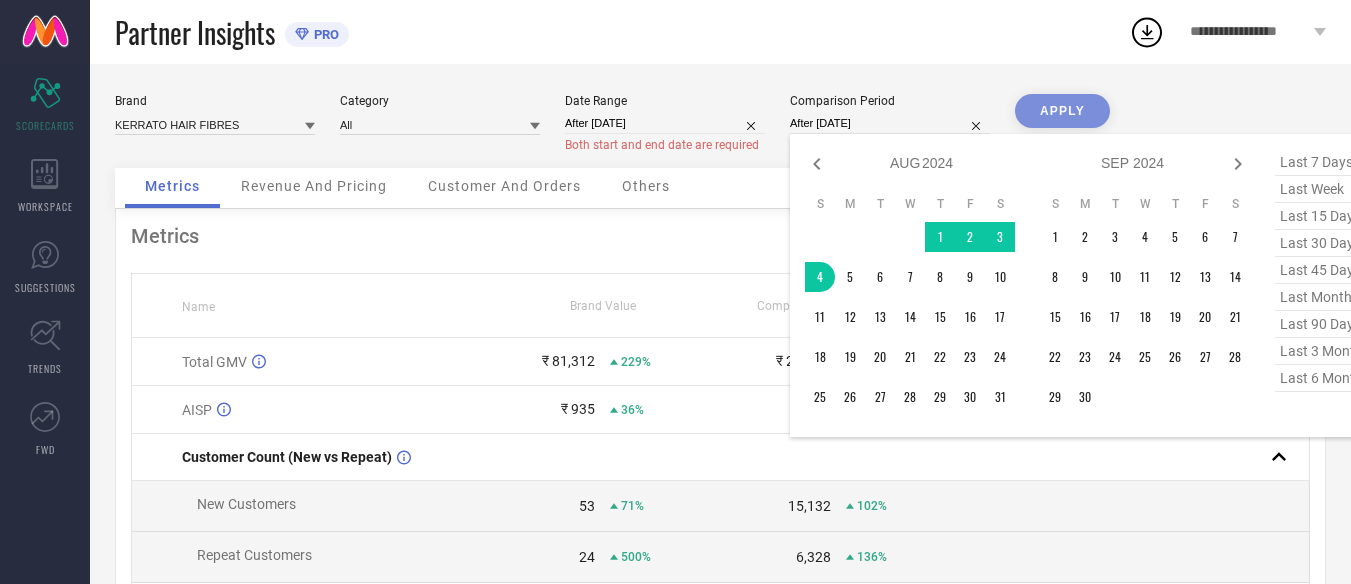 click on "After [DATE]" at bounding box center [890, 123] 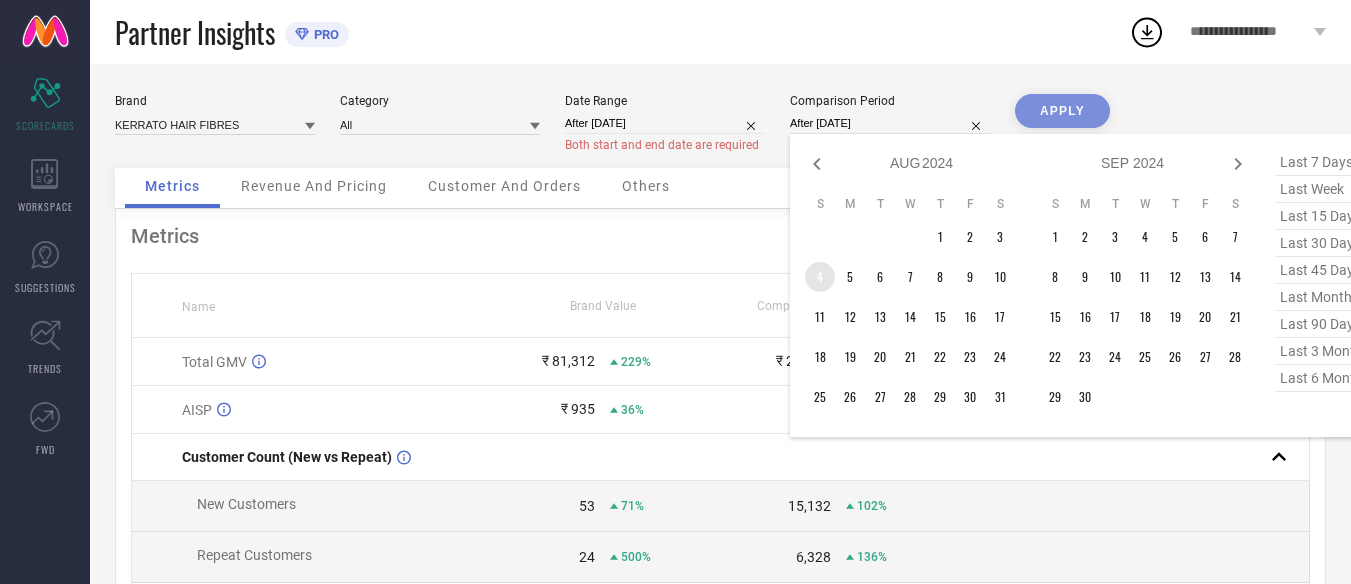 type on "[DATE] to [DATE]" 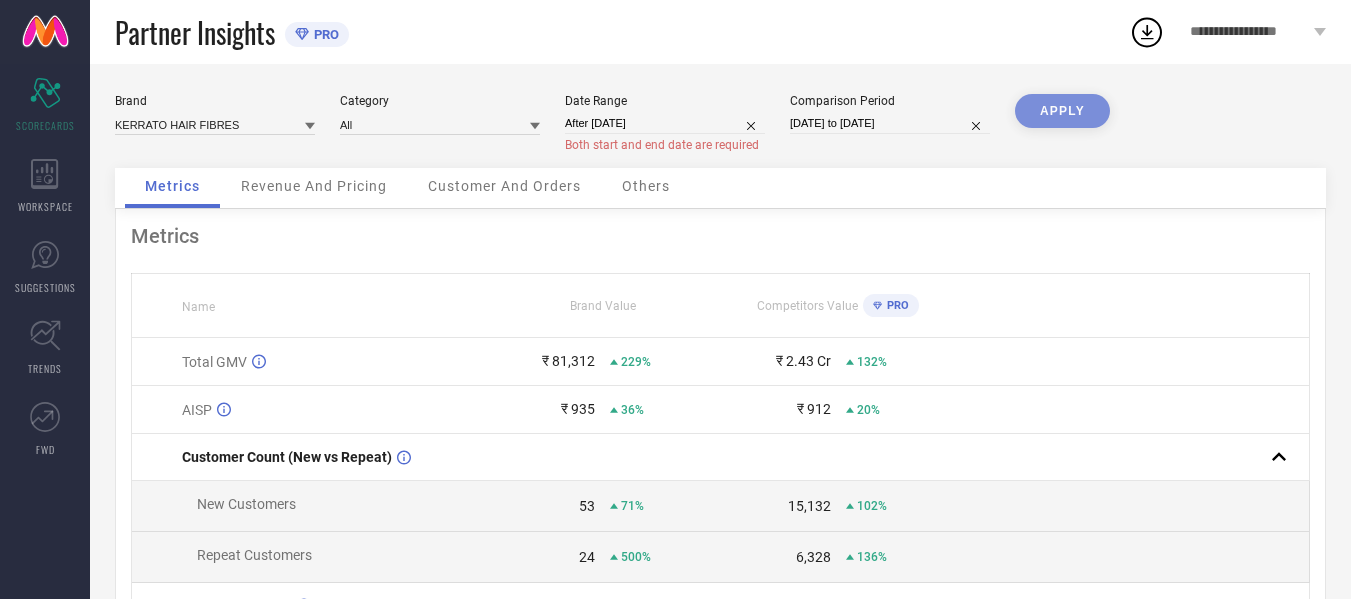 click on "APPLY" at bounding box center [1062, 131] 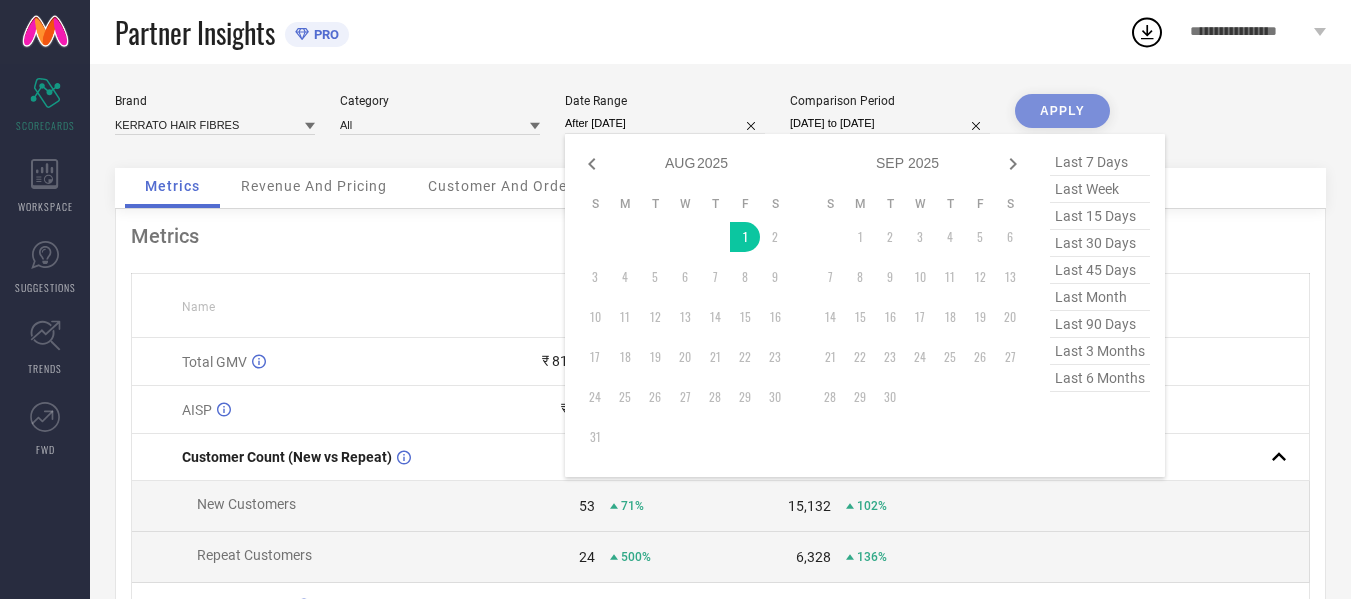 click on "After [DATE]" at bounding box center (665, 123) 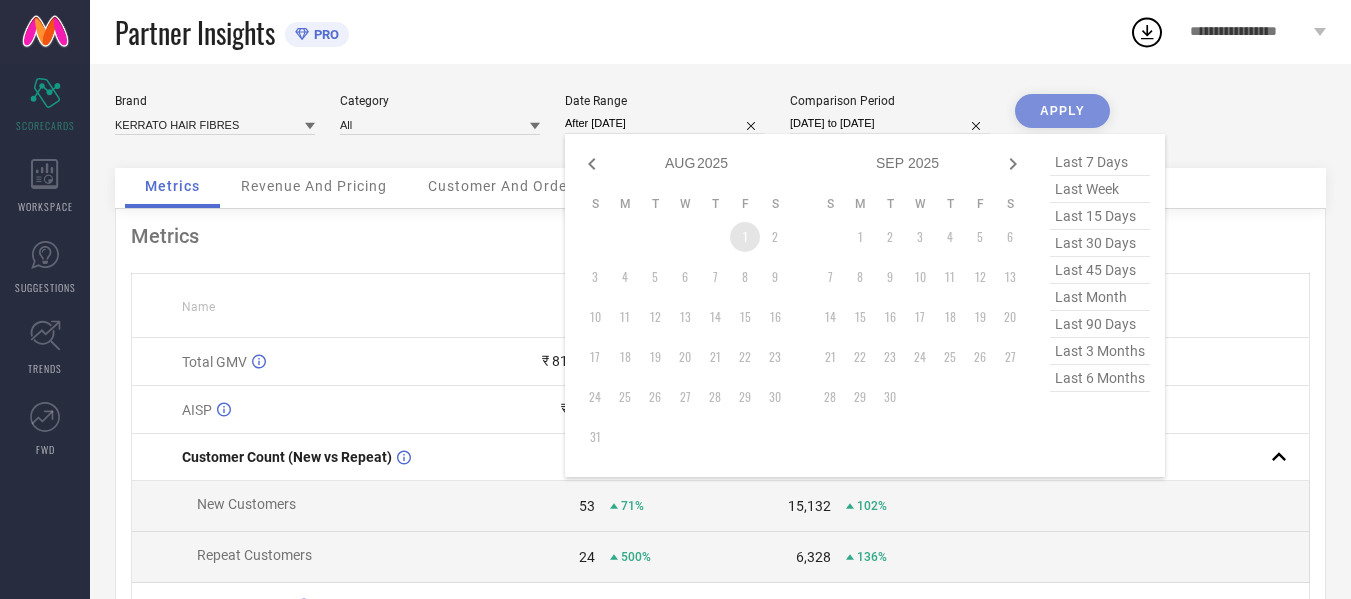 type on "[DATE] to [DATE]" 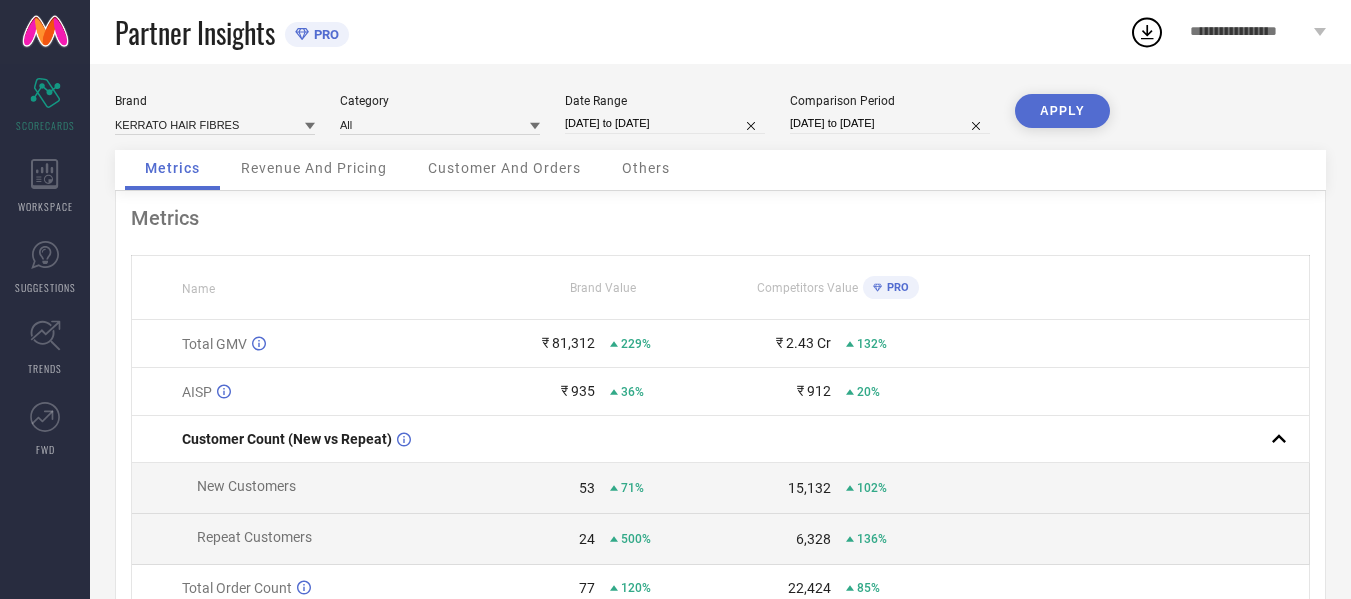 click on "APPLY" at bounding box center (1062, 111) 